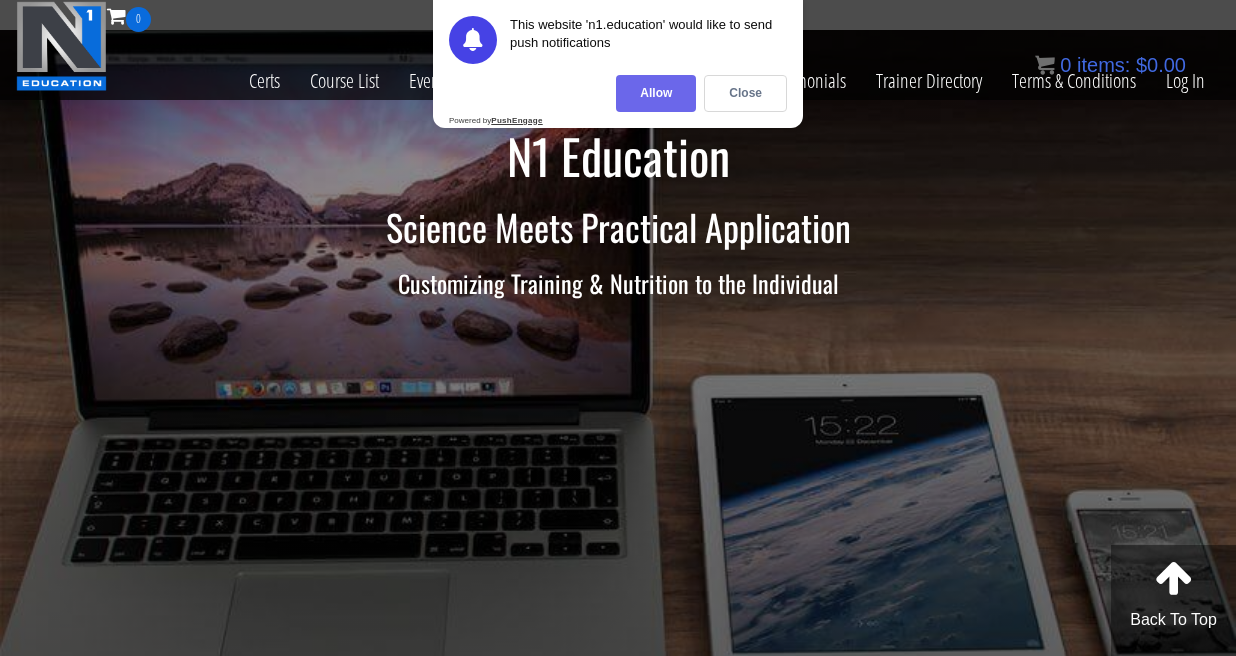 scroll, scrollTop: 0, scrollLeft: 0, axis: both 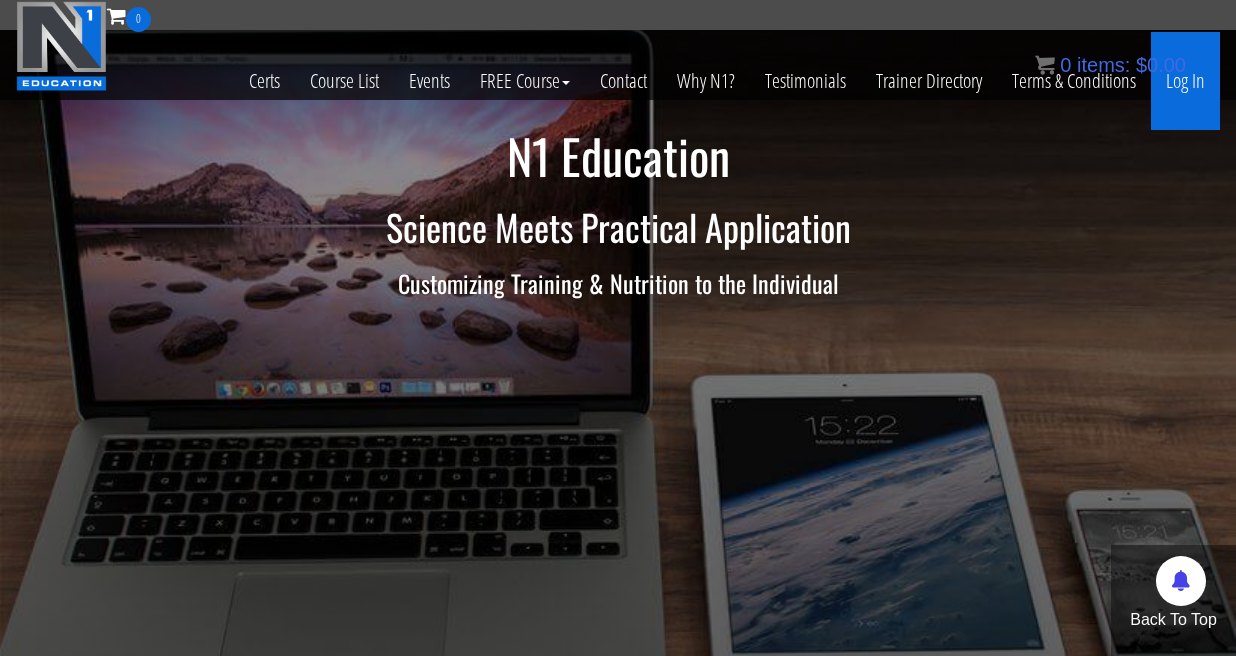 click on "Log In" at bounding box center (1185, 81) 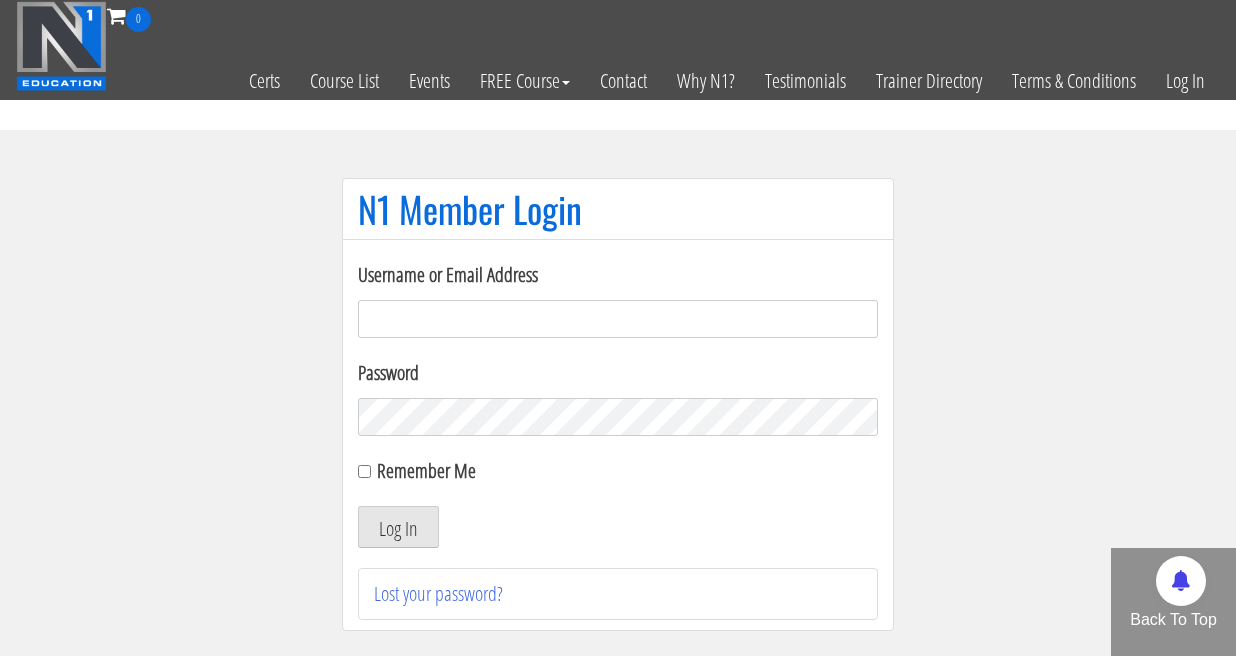 scroll, scrollTop: 0, scrollLeft: 0, axis: both 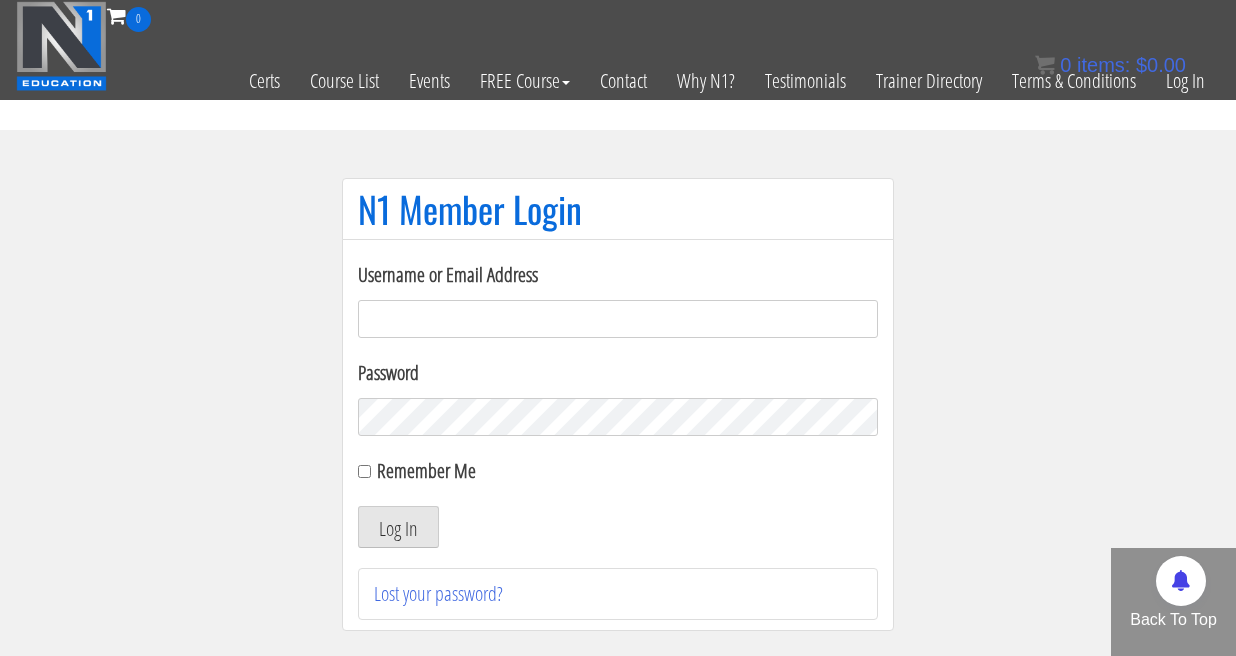 type on "[EMAIL]" 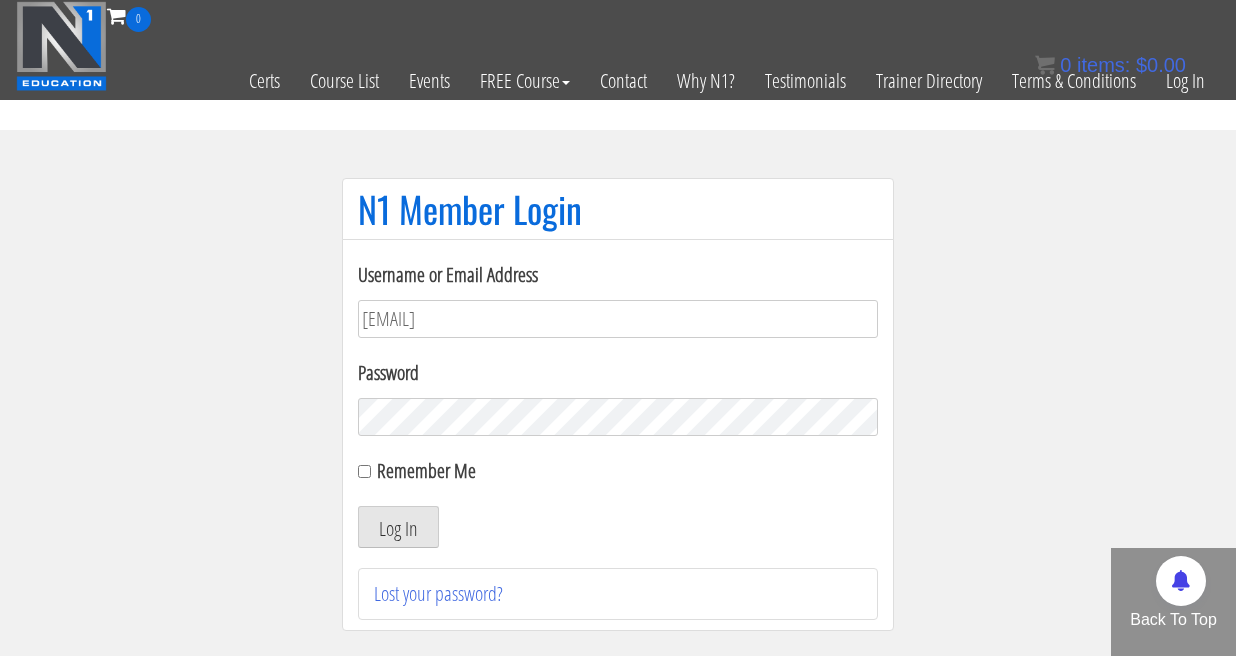 click on "Log In" at bounding box center [398, 527] 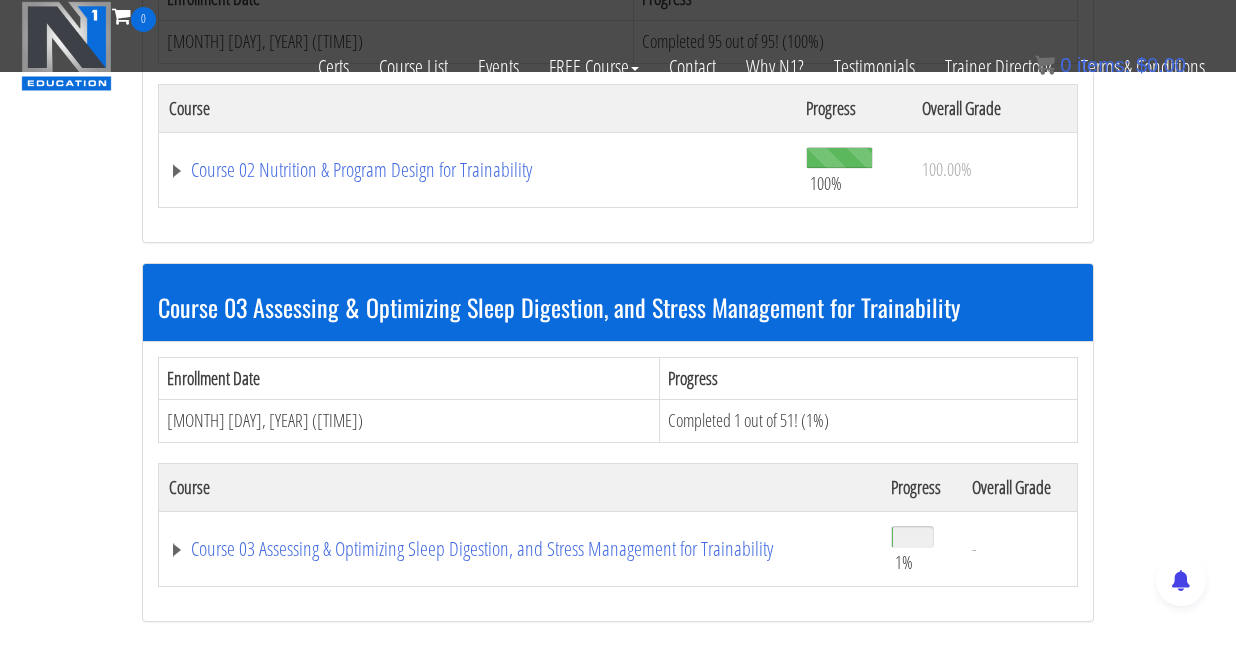 scroll, scrollTop: 811, scrollLeft: 0, axis: vertical 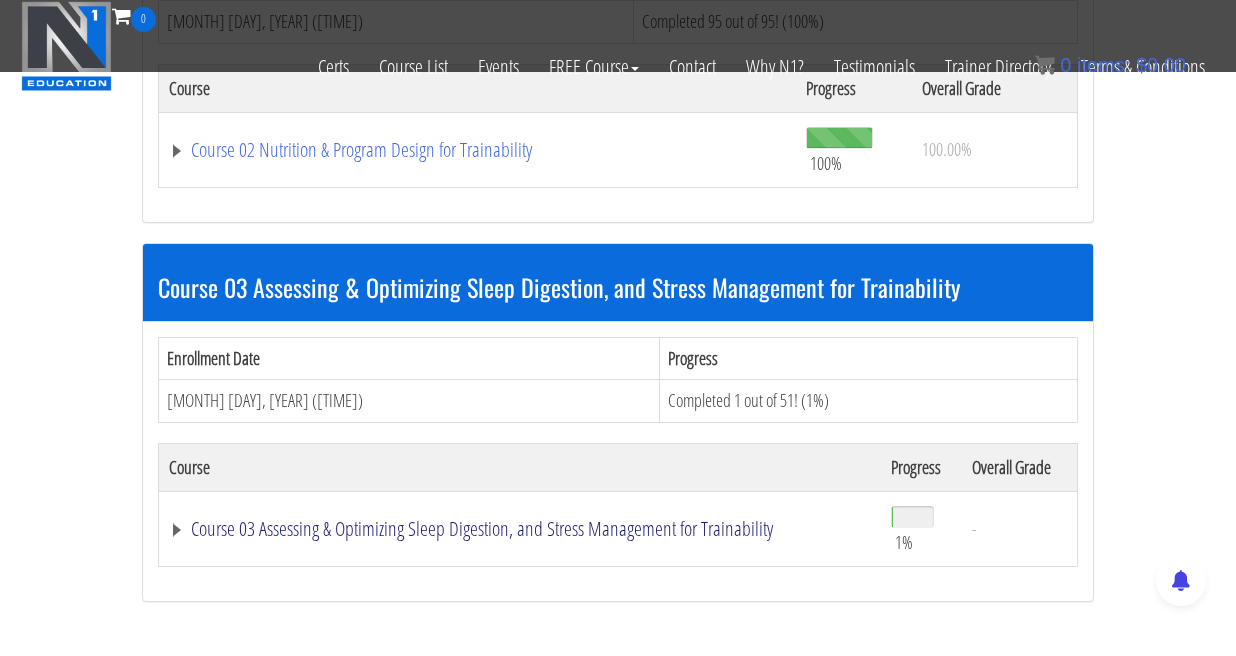 click on "Course 03 Assessing & Optimizing Sleep Digestion, and Stress Management for Trainability" at bounding box center [445, -230] 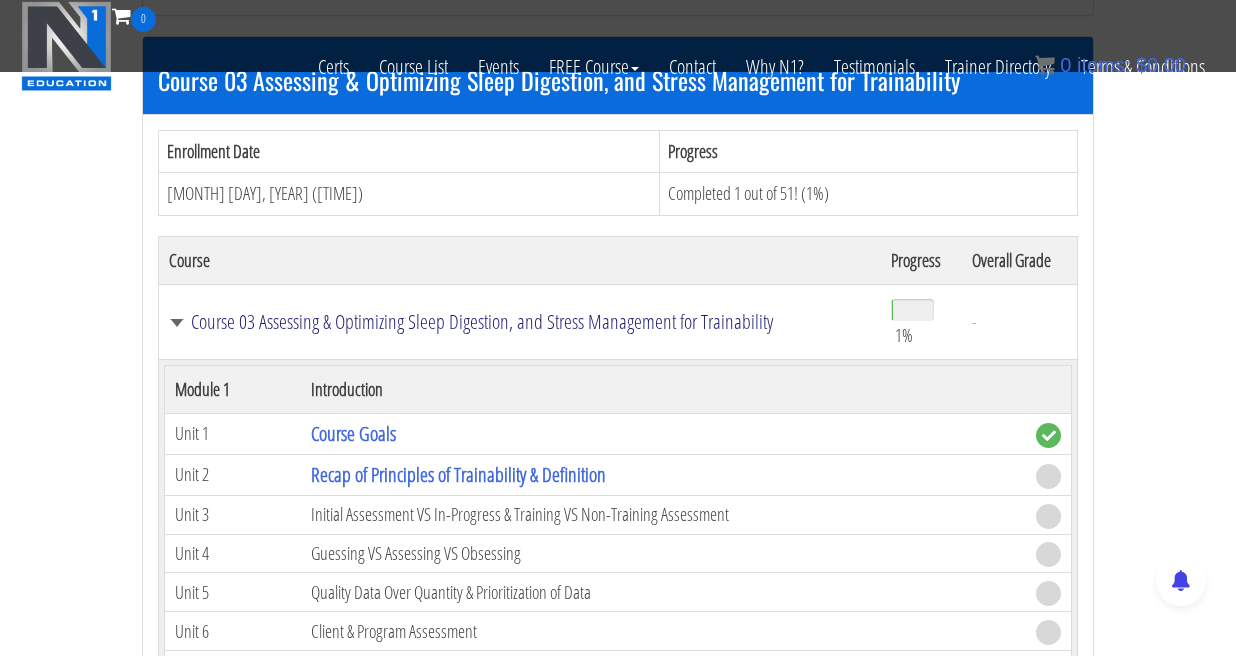 scroll, scrollTop: 1020, scrollLeft: 0, axis: vertical 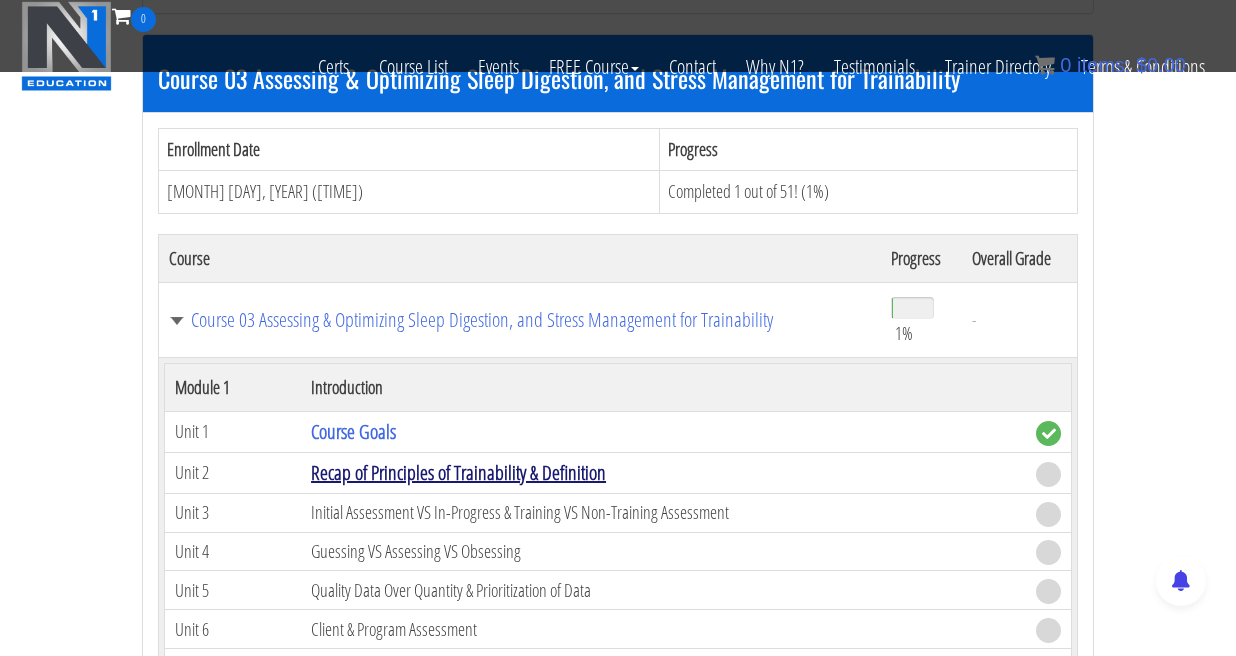 click on "Recap of Principles of Trainability & Definition" at bounding box center (458, 472) 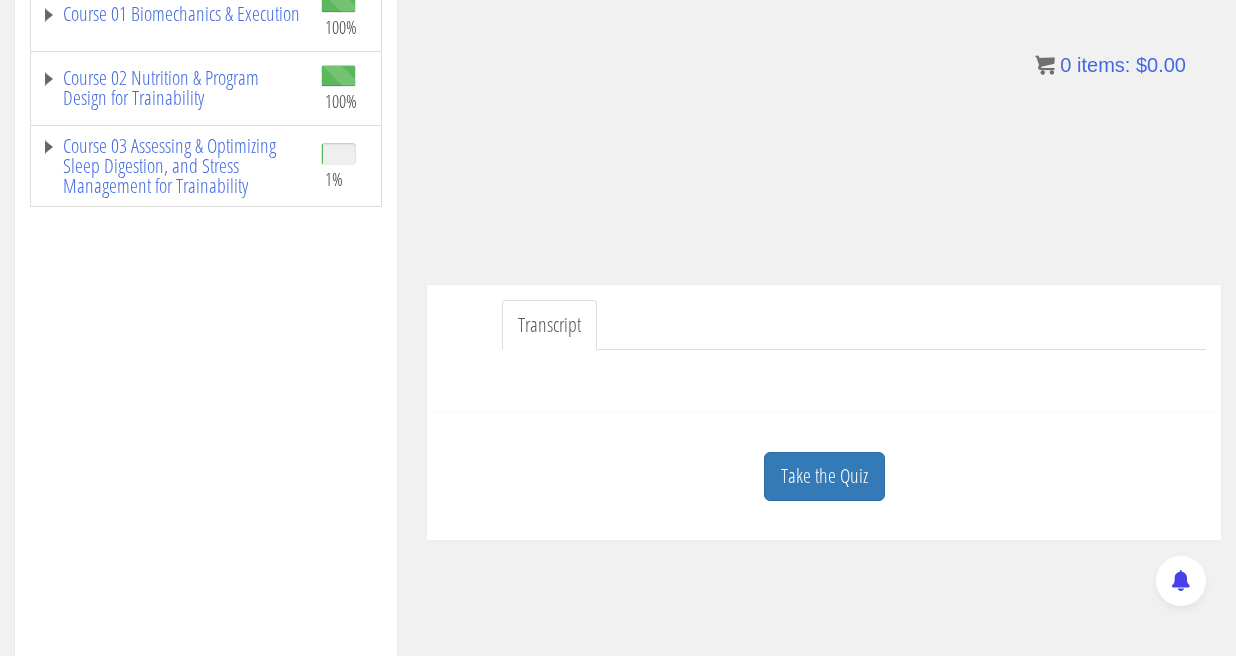scroll, scrollTop: 425, scrollLeft: 0, axis: vertical 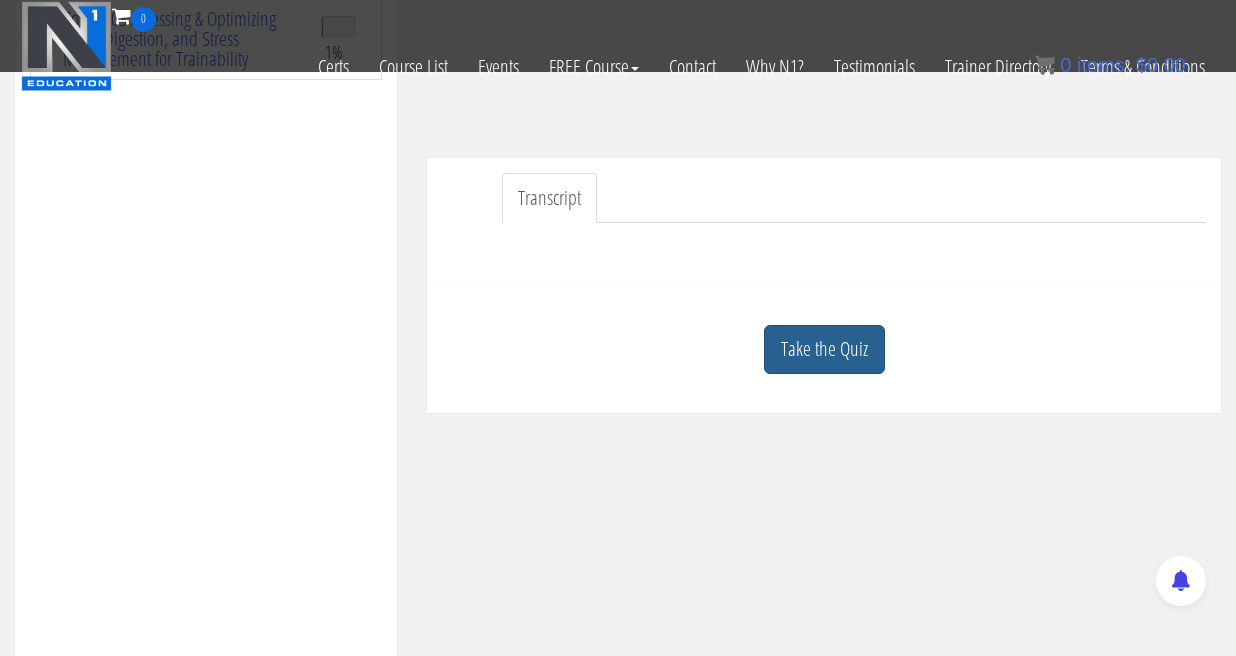 click on "Take the Quiz" at bounding box center (824, 349) 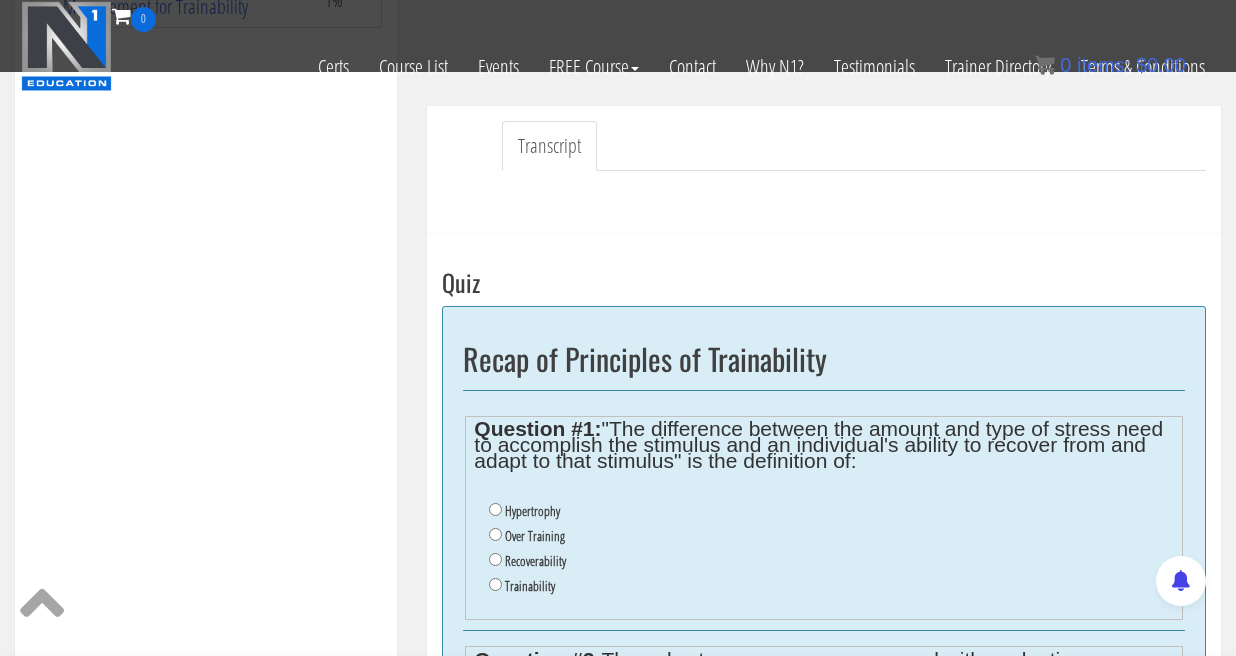 scroll, scrollTop: 480, scrollLeft: 0, axis: vertical 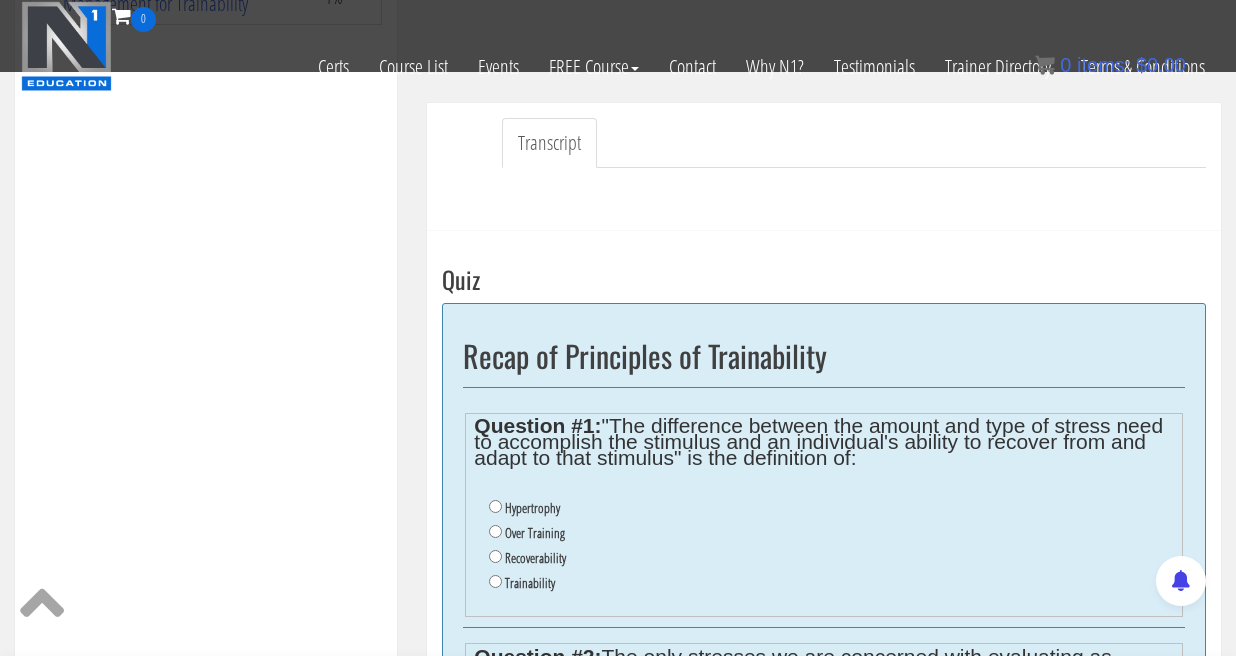 click on "Trainability" at bounding box center [530, 583] 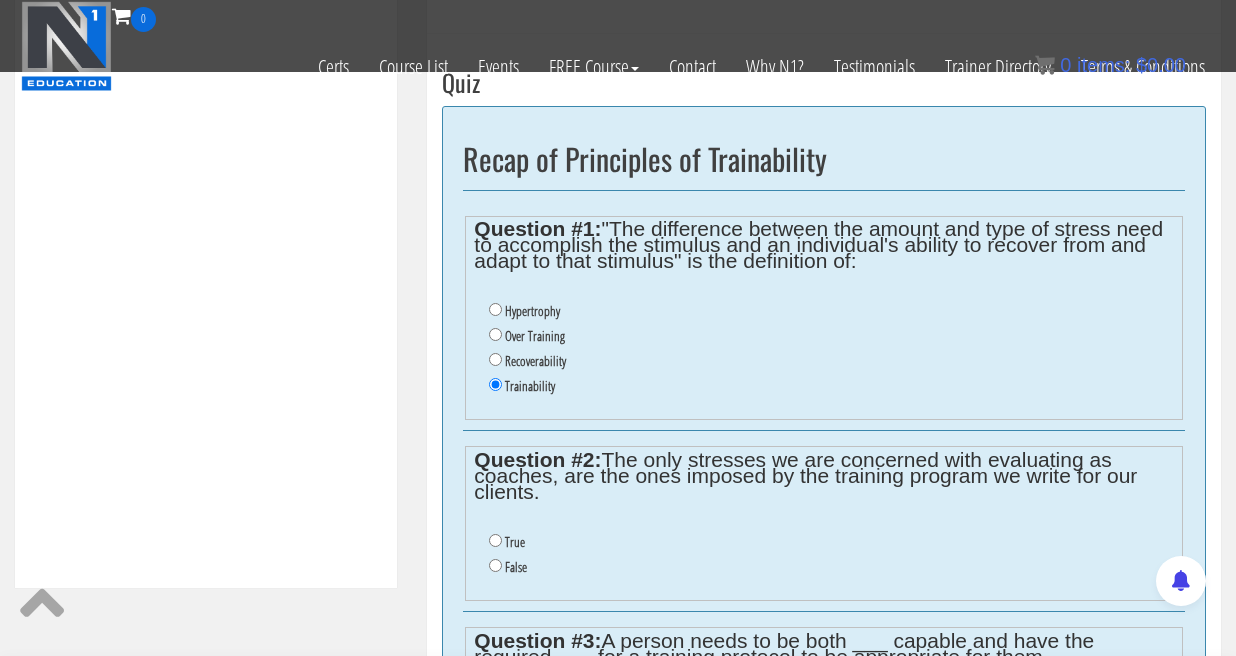 scroll, scrollTop: 676, scrollLeft: 0, axis: vertical 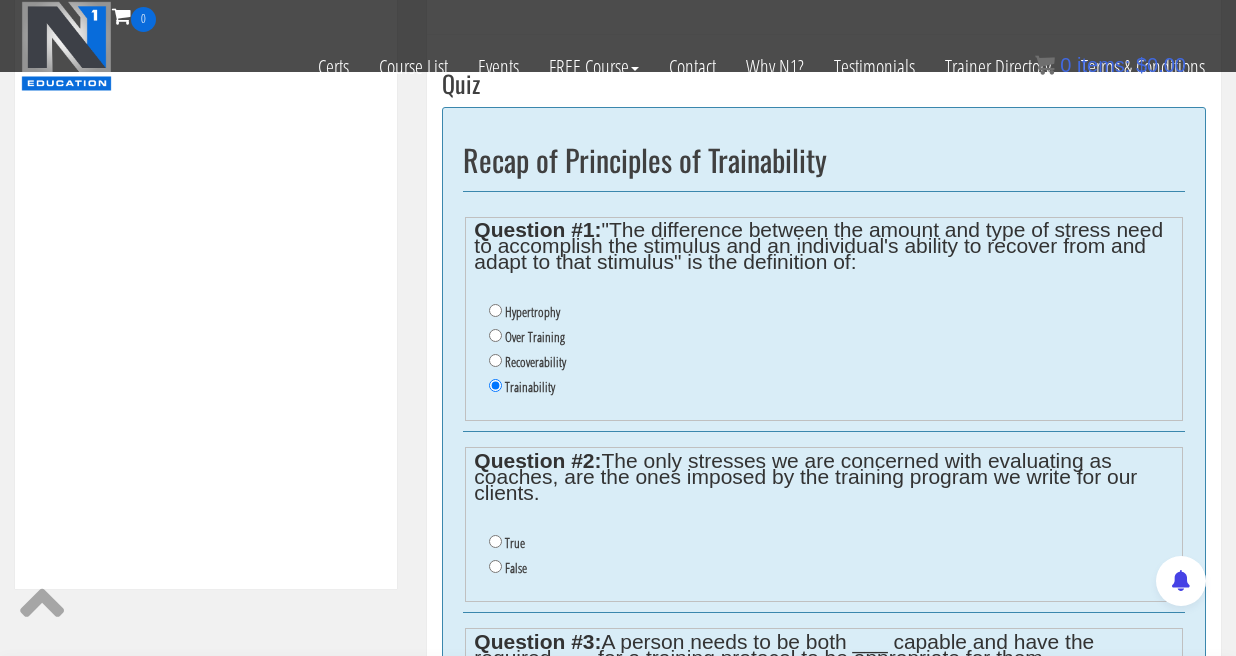 click on "False" at bounding box center [516, 568] 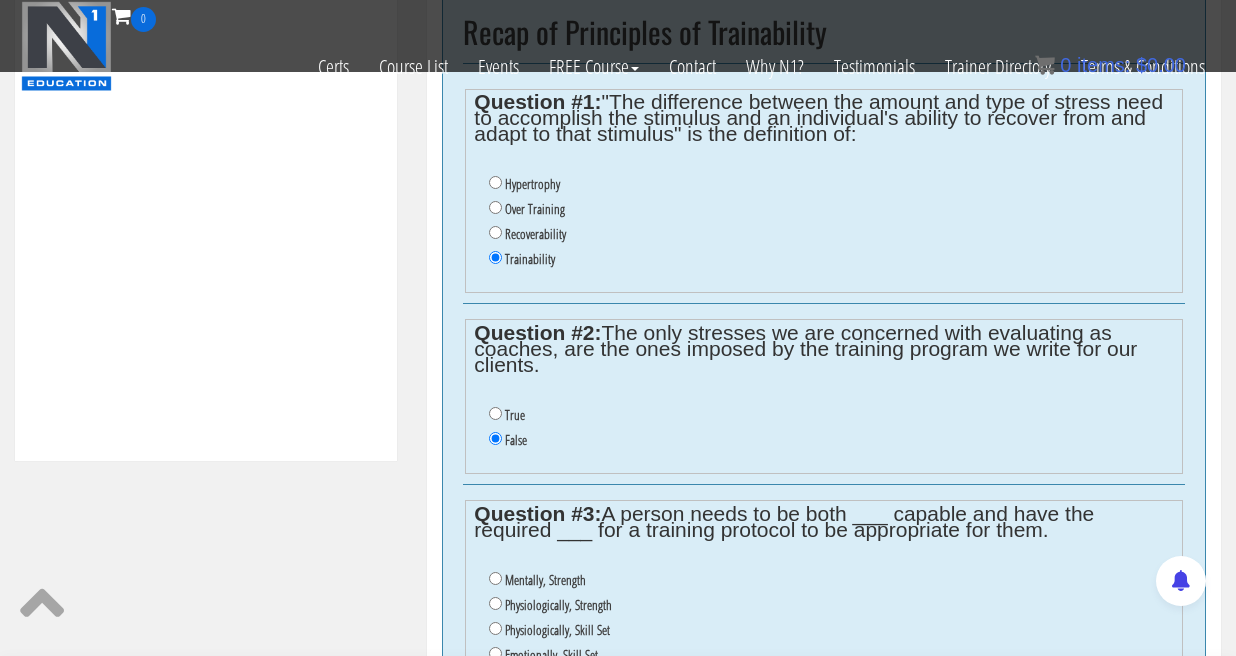 scroll, scrollTop: 827, scrollLeft: 0, axis: vertical 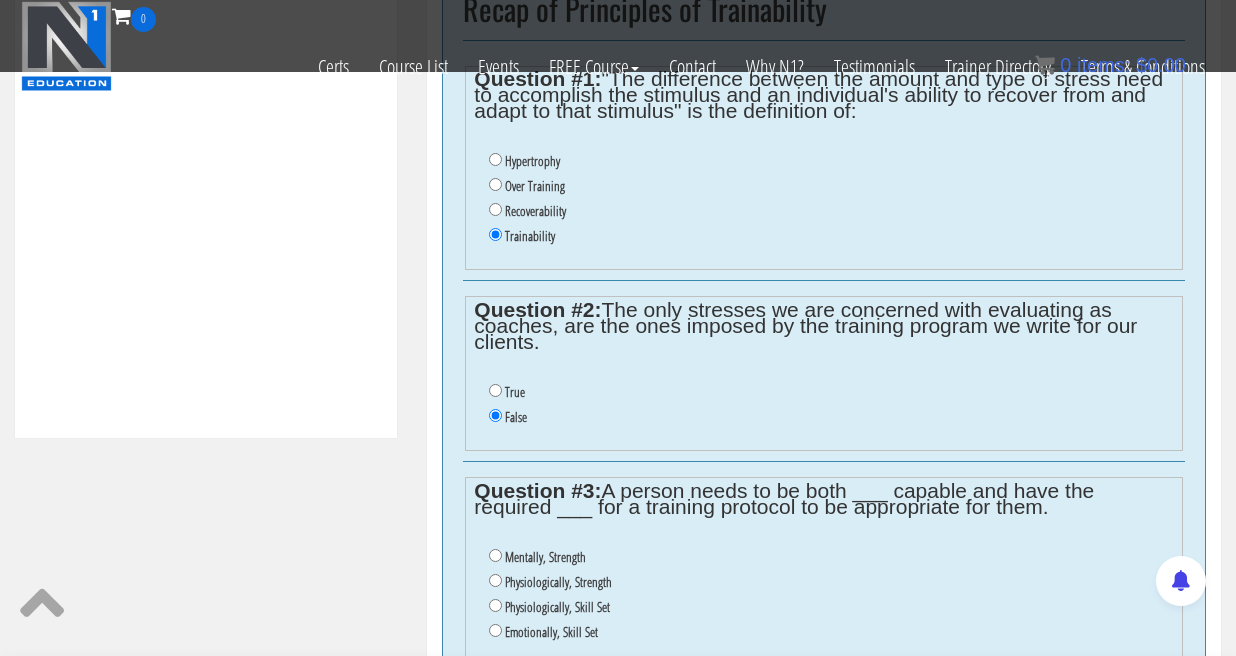 click on "Emotionally, Skill Set" at bounding box center [551, 632] 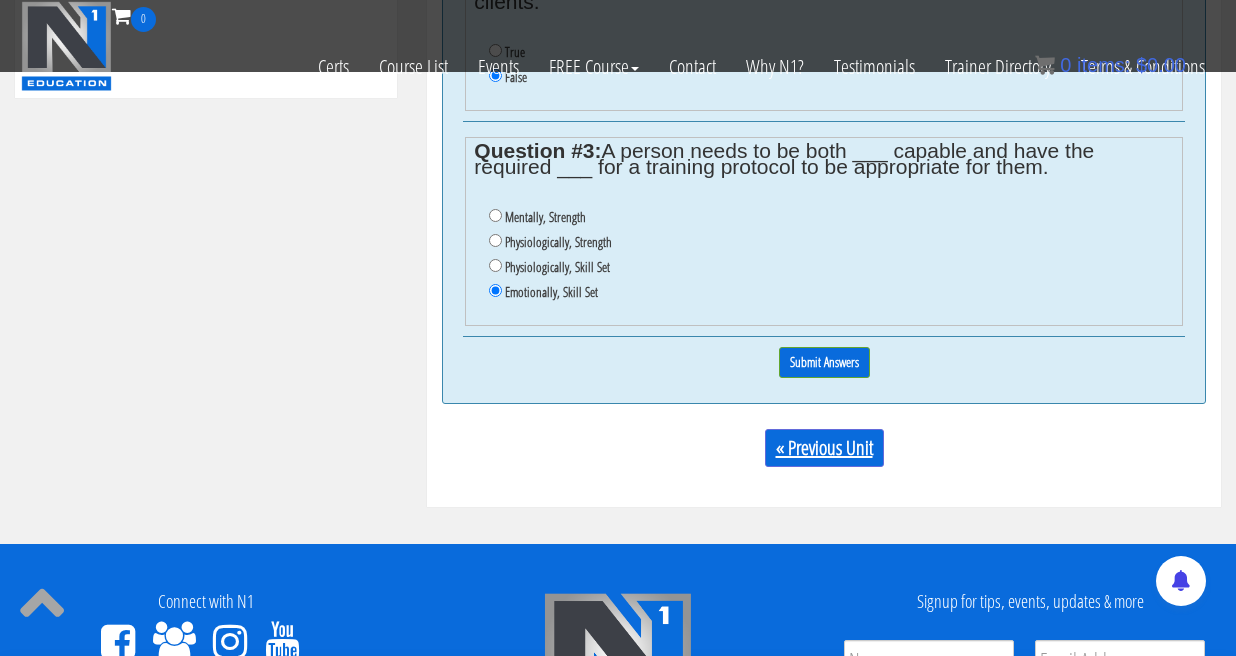 scroll, scrollTop: 1169, scrollLeft: 0, axis: vertical 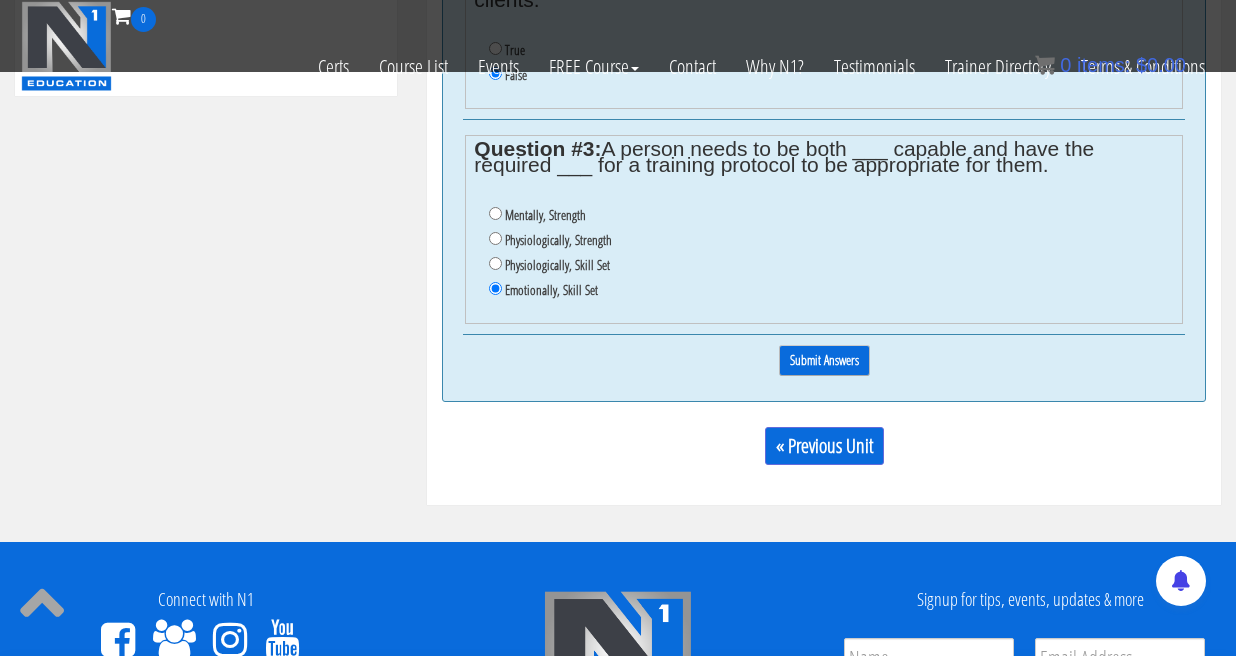 click on "Submit Answers" at bounding box center (824, 360) 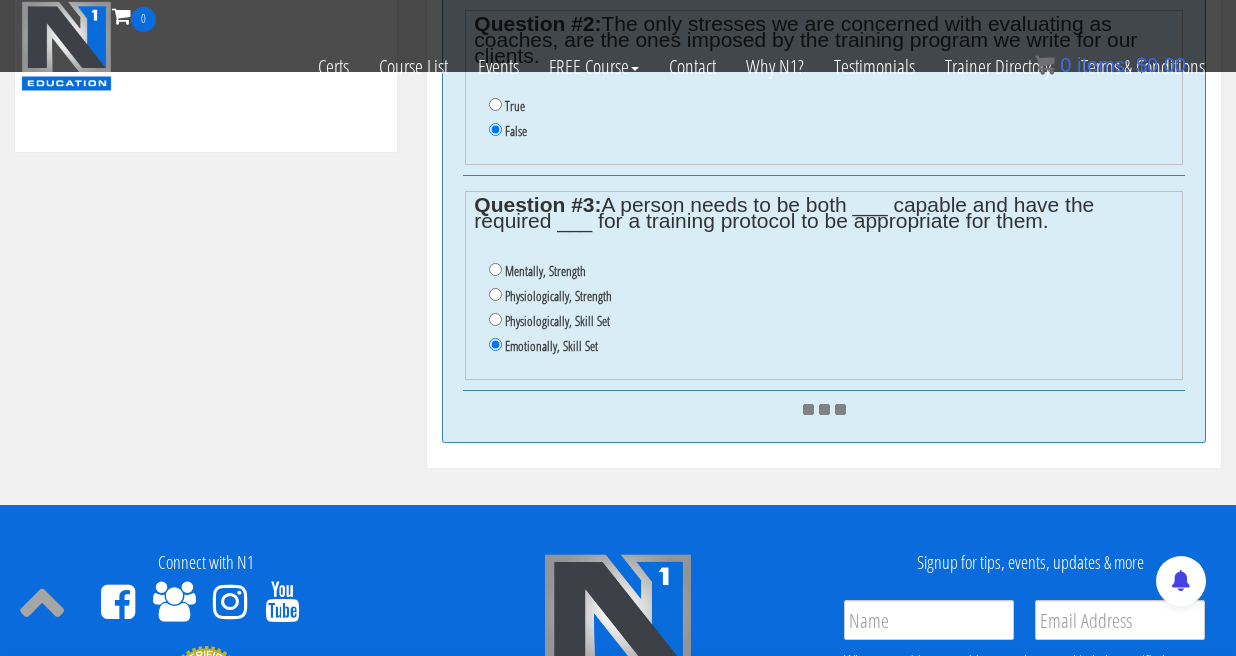 scroll, scrollTop: 1020, scrollLeft: 0, axis: vertical 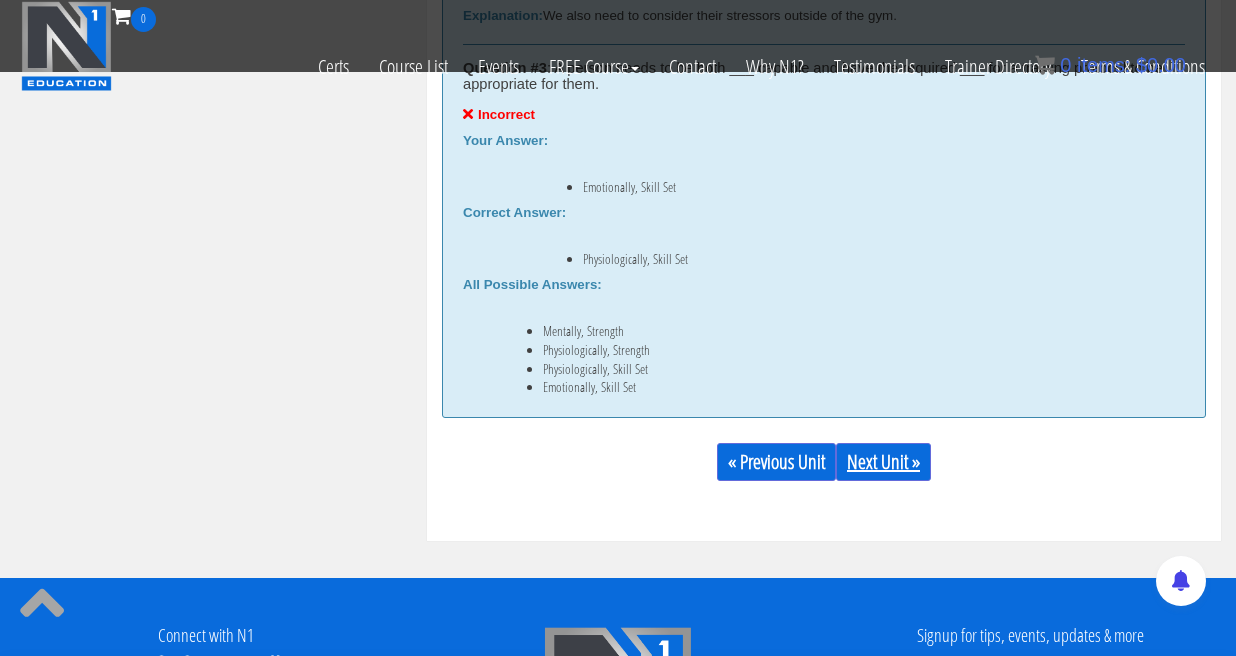 click on "Next Unit »" at bounding box center [883, 462] 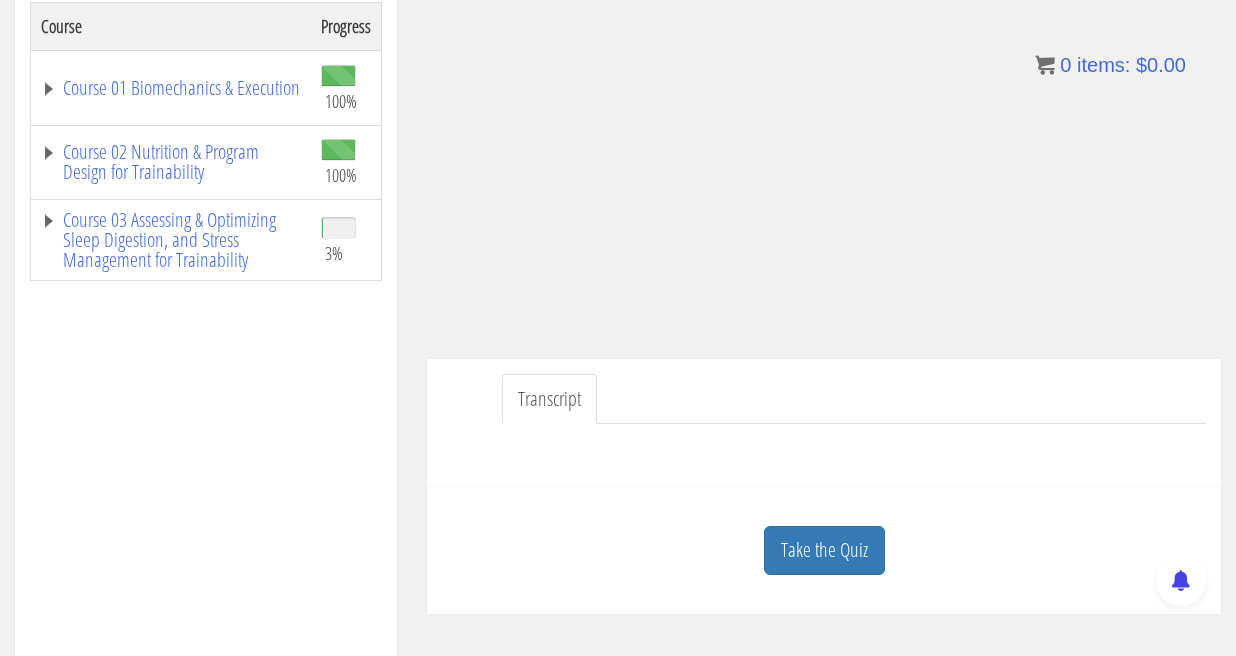 scroll, scrollTop: 491, scrollLeft: 0, axis: vertical 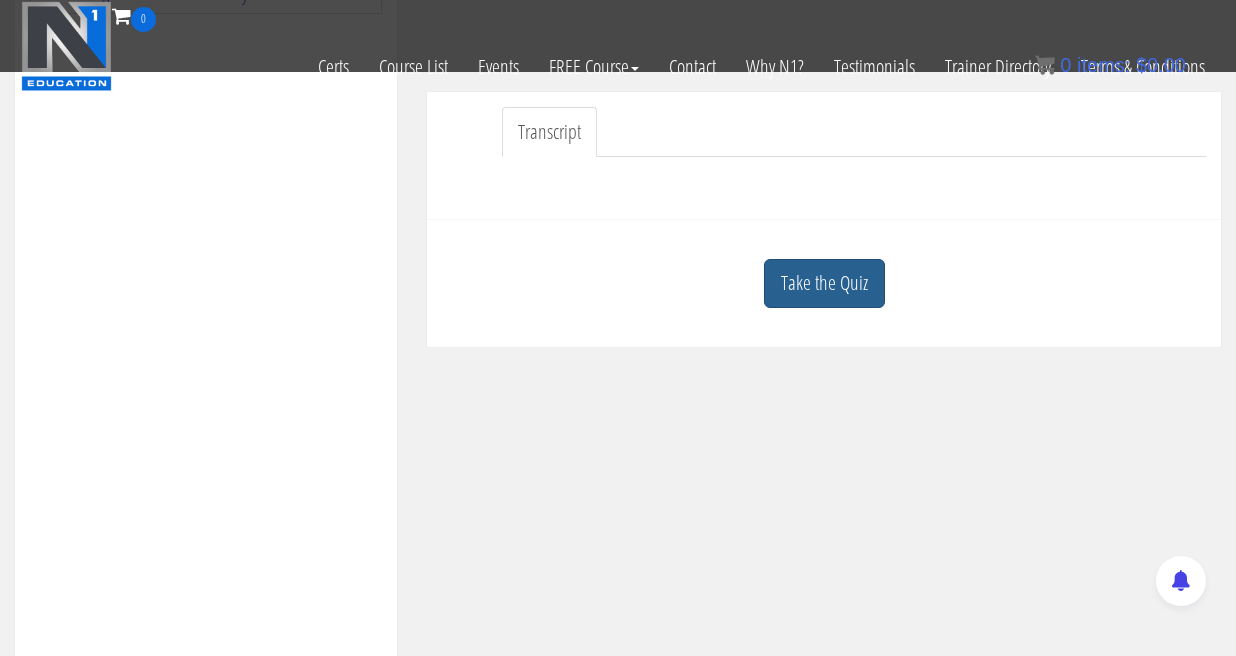 click on "Take the Quiz" at bounding box center [824, 283] 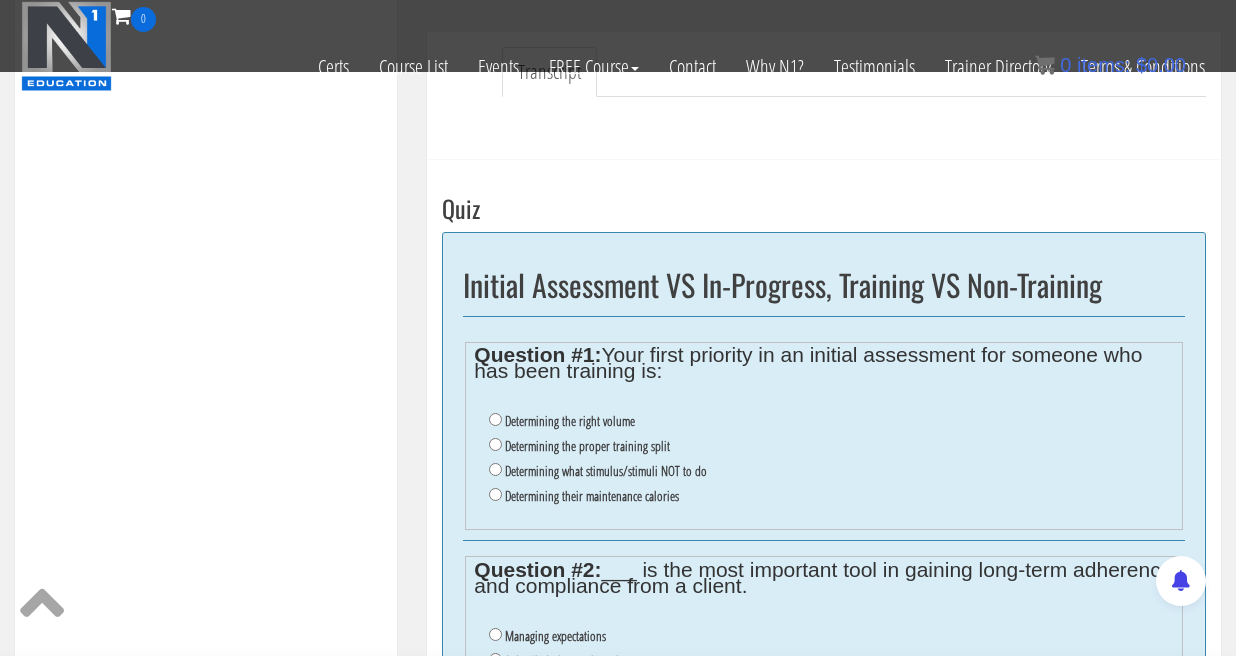 scroll, scrollTop: 554, scrollLeft: 0, axis: vertical 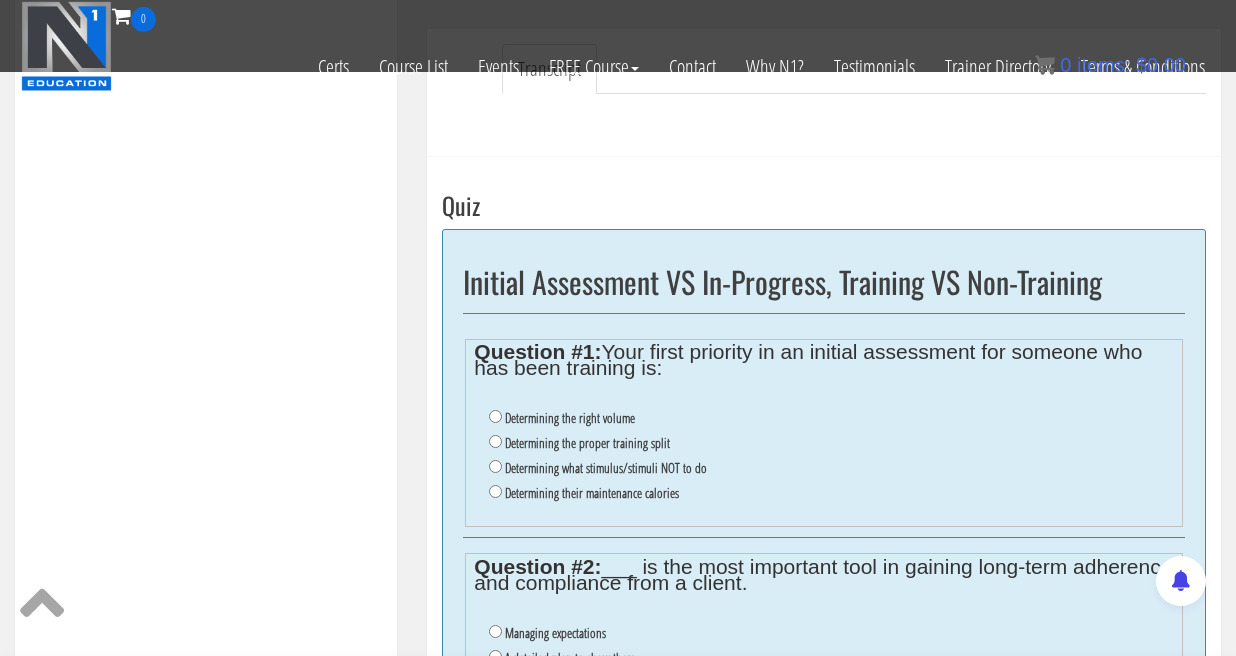 click on "Determining what stimulus/stimuli NOT to do" at bounding box center [495, 466] 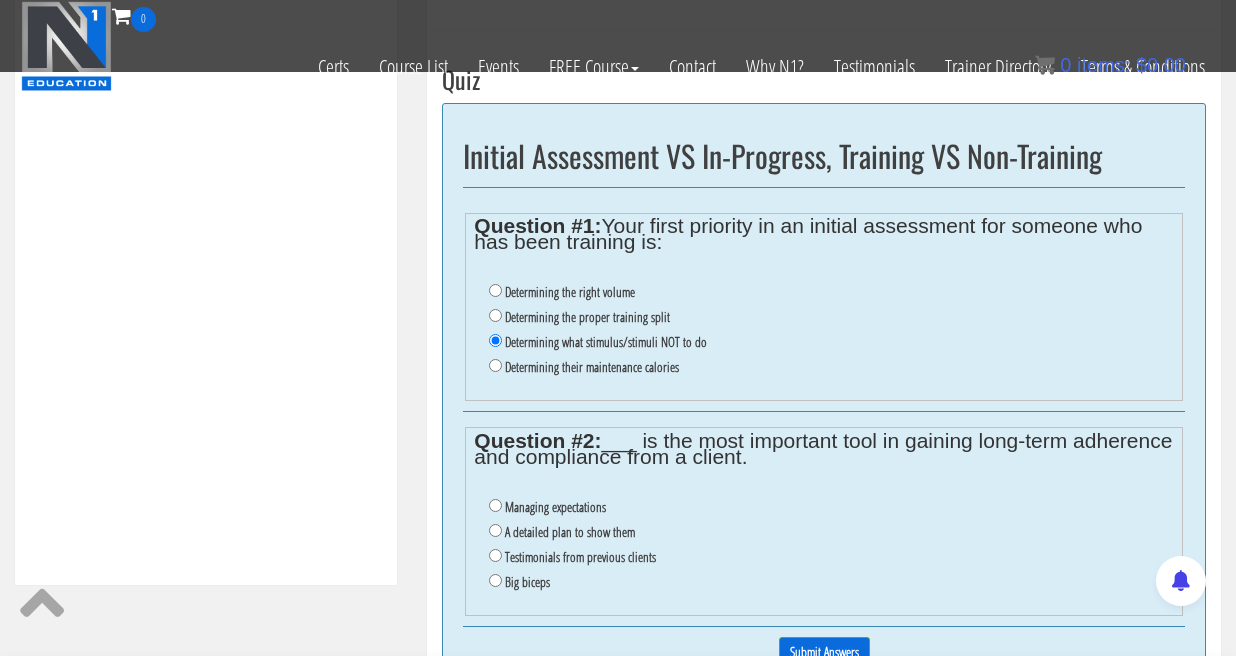 scroll, scrollTop: 688, scrollLeft: 0, axis: vertical 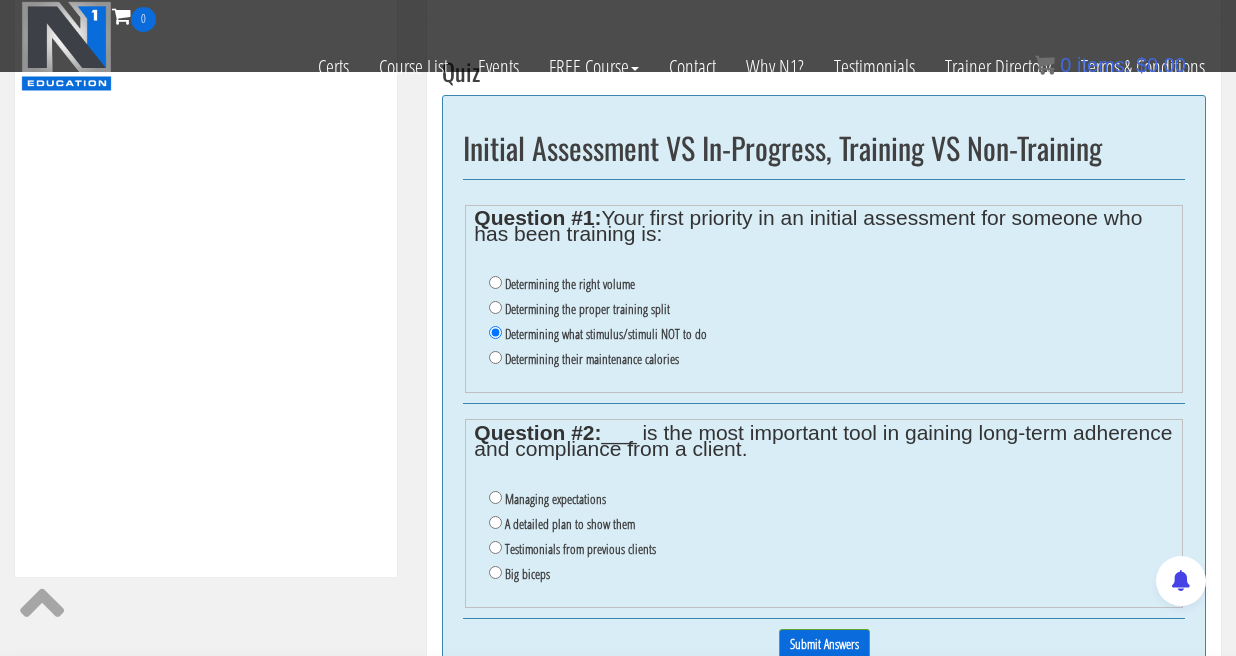 click on "Managing expectations" at bounding box center (495, 497) 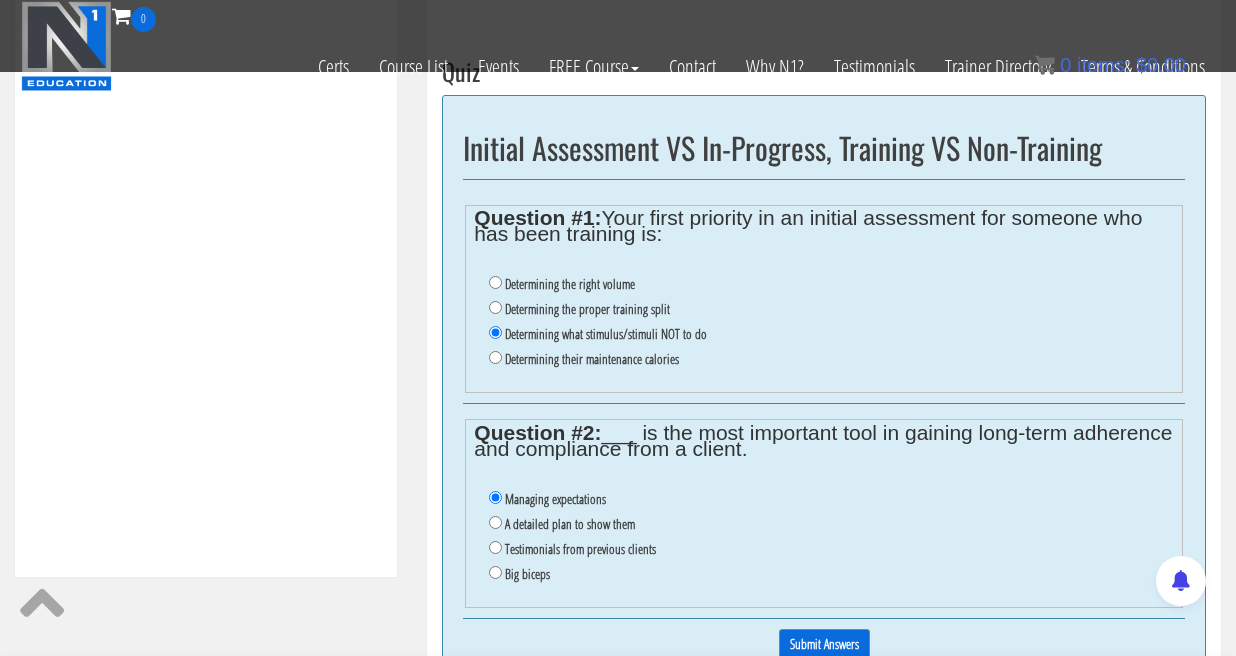 scroll, scrollTop: 875, scrollLeft: 0, axis: vertical 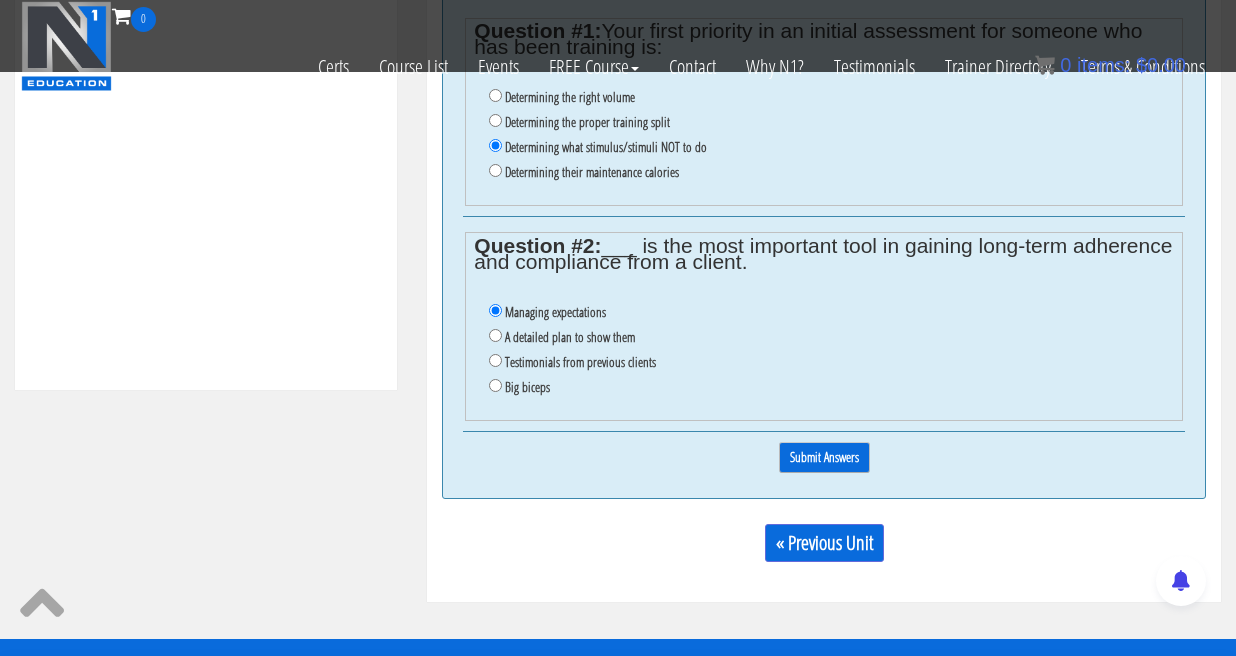 click on "Submit Answers" at bounding box center [824, 457] 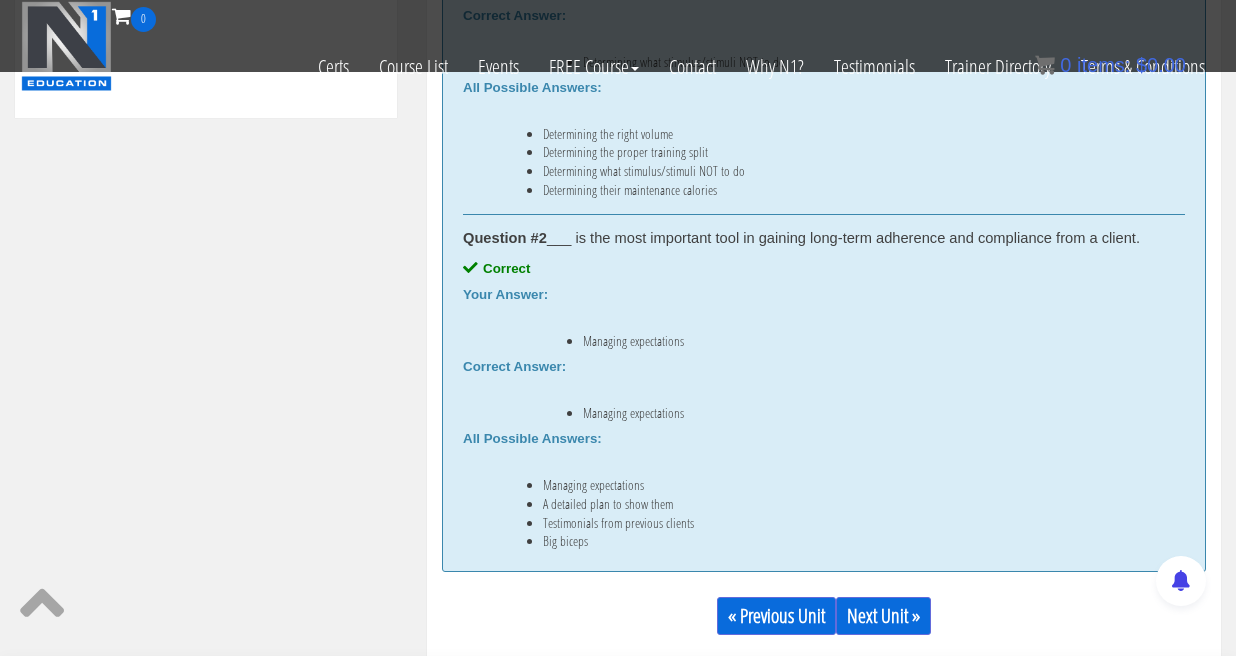 scroll, scrollTop: 1146, scrollLeft: 0, axis: vertical 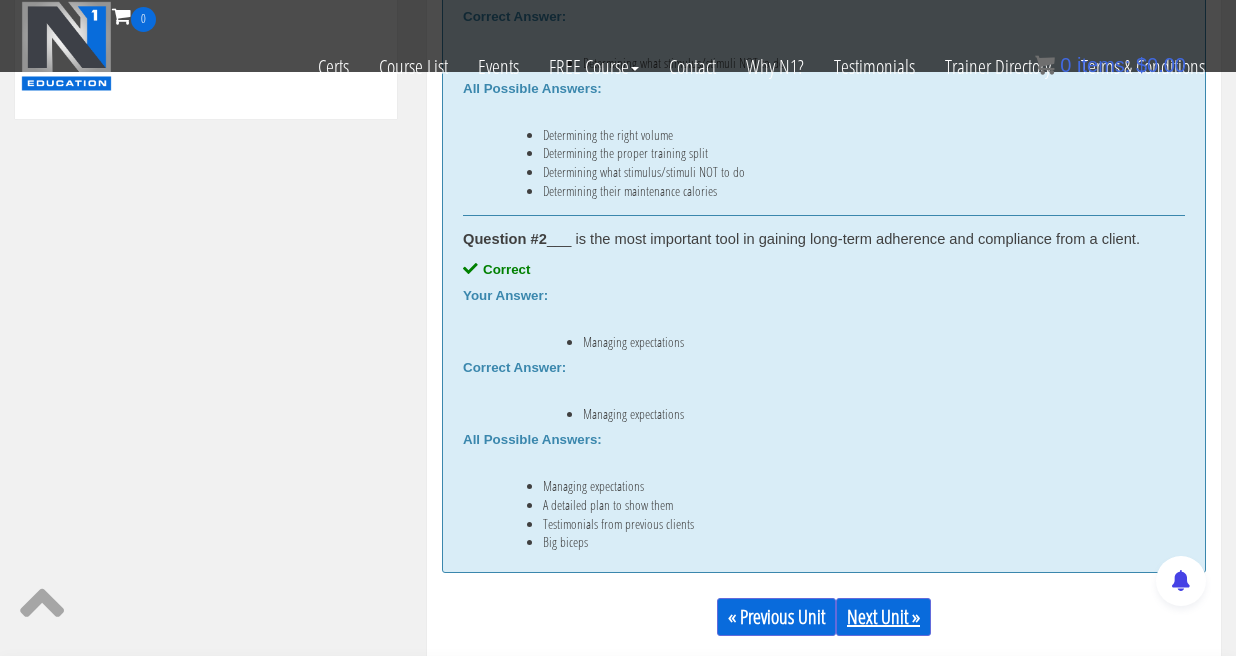 click on "Next Unit »" at bounding box center [883, 617] 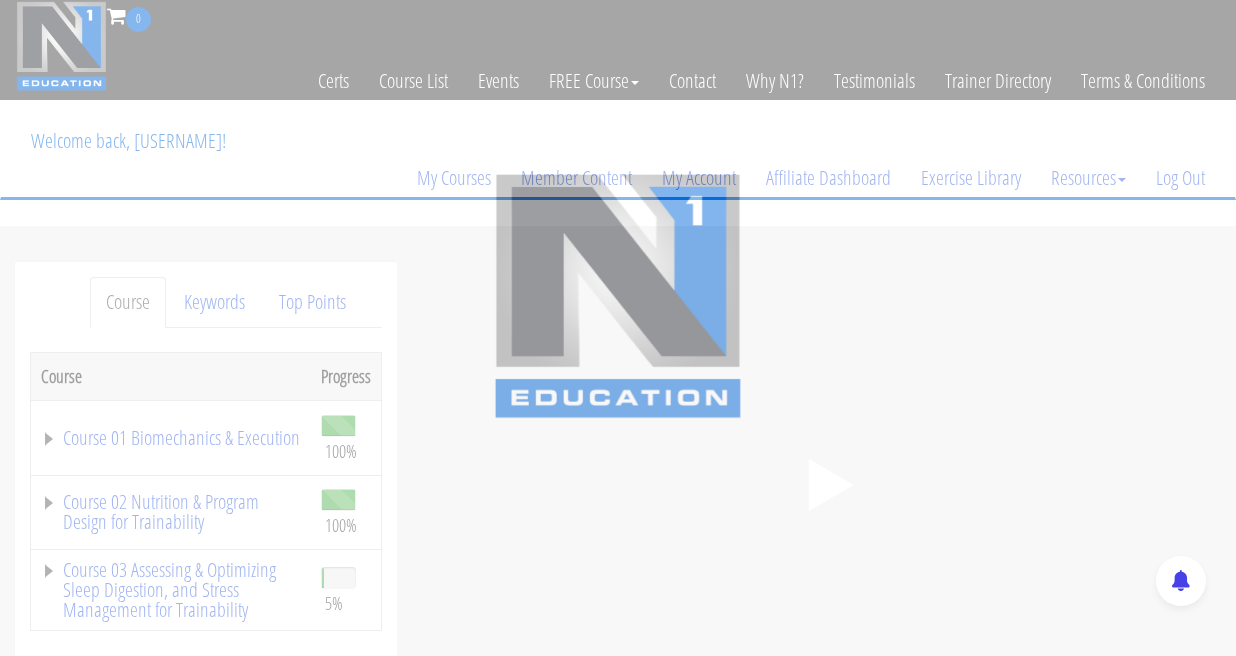 scroll, scrollTop: 0, scrollLeft: 0, axis: both 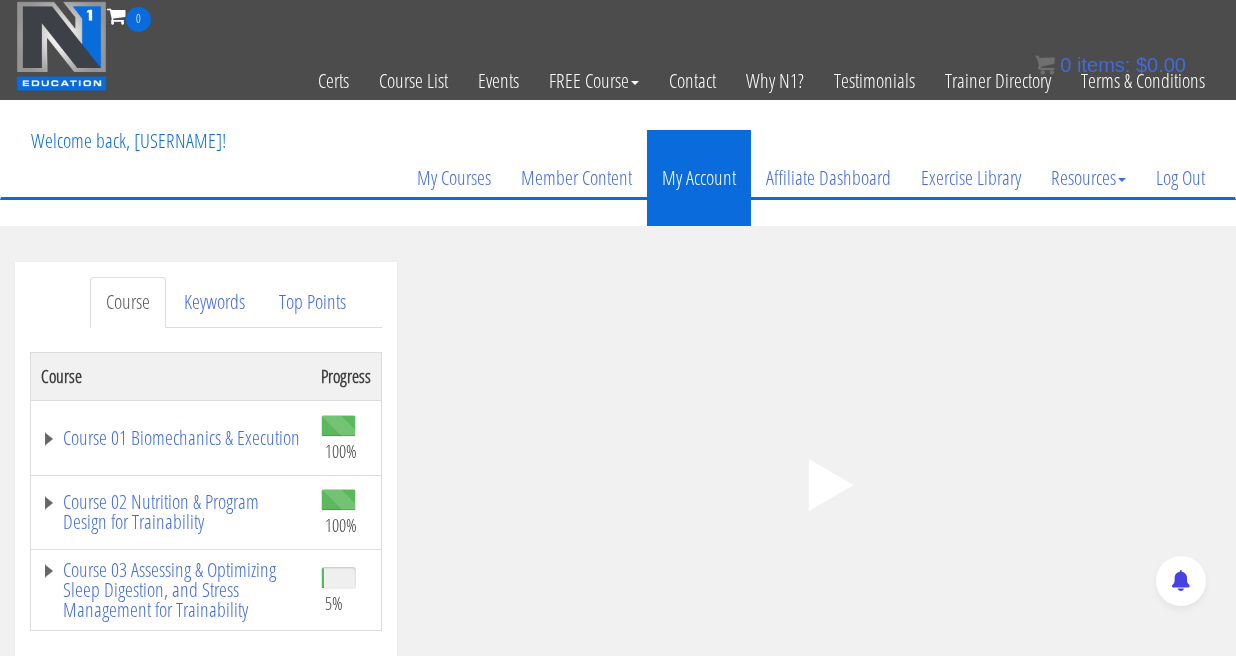 click on "My Account" at bounding box center (699, 178) 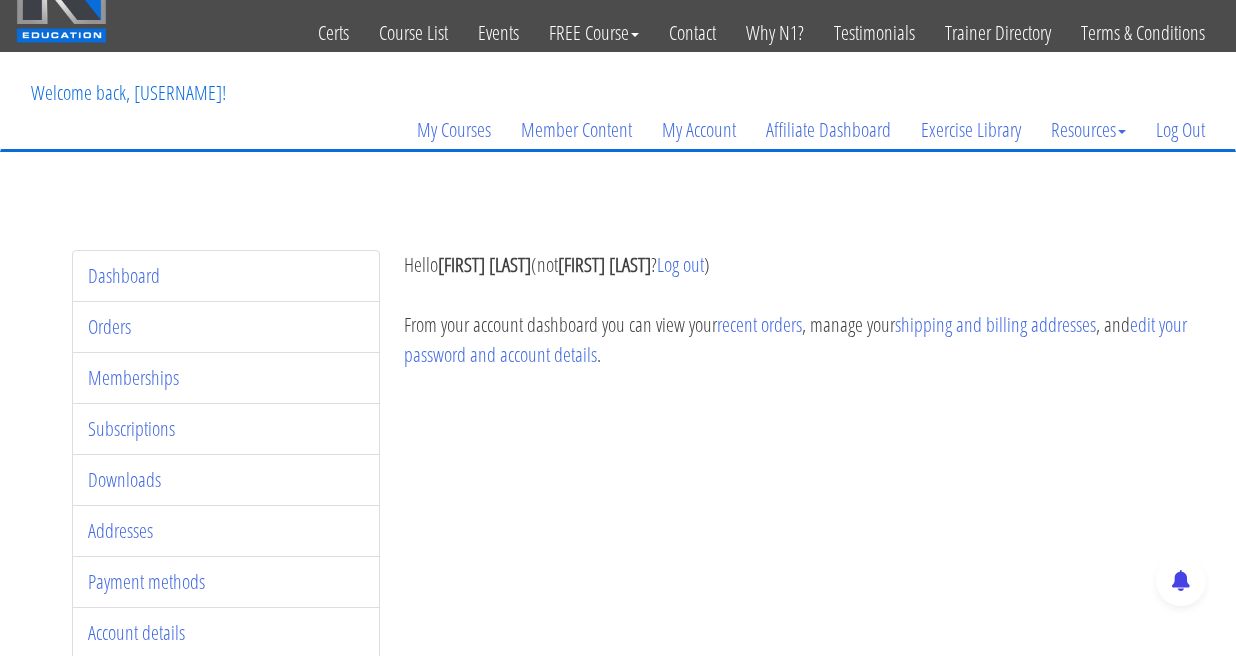 scroll, scrollTop: 70, scrollLeft: 0, axis: vertical 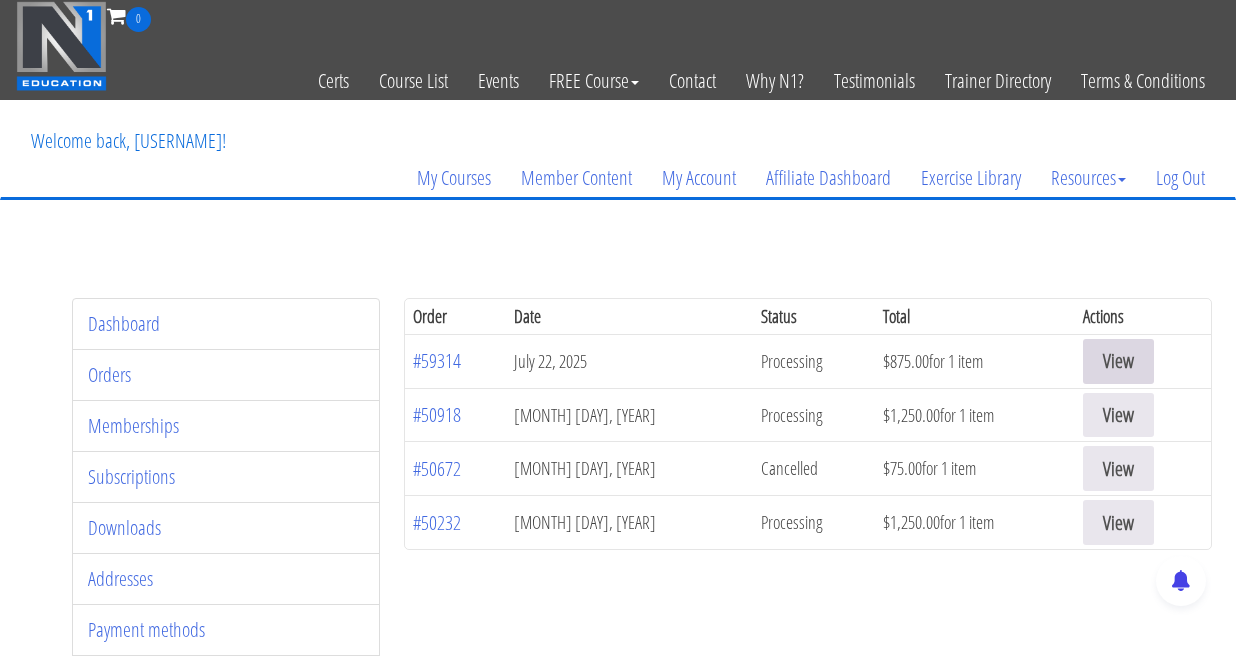 click on "View" at bounding box center [1118, 361] 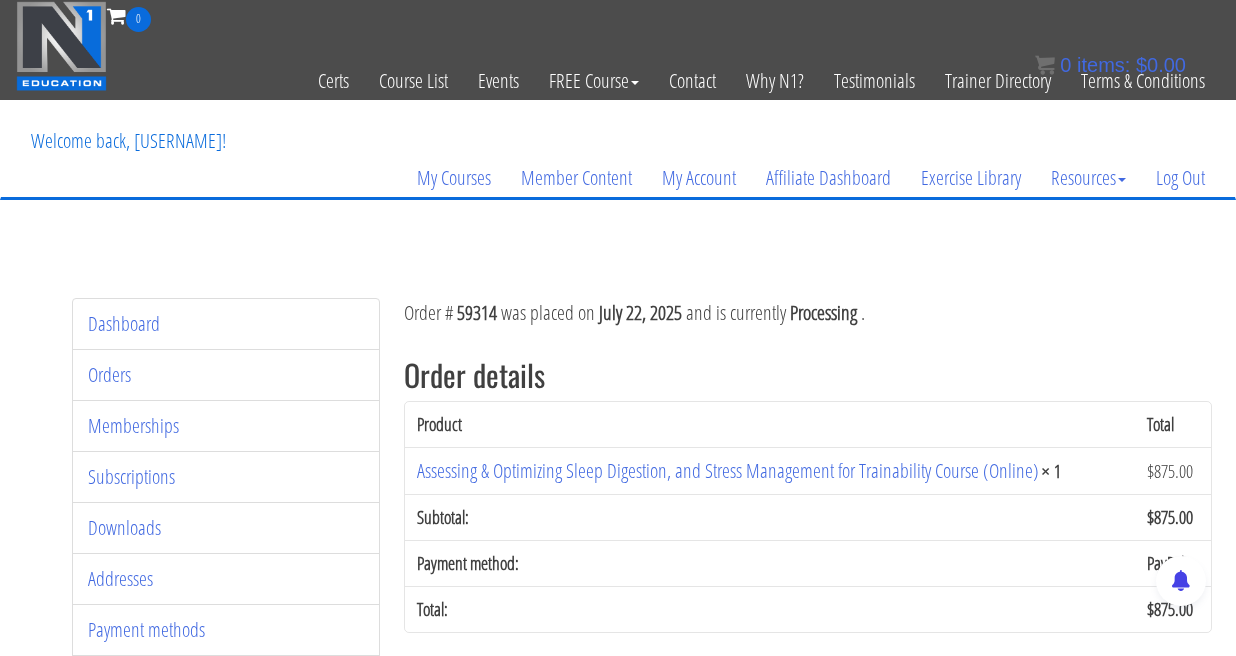 scroll, scrollTop: 0, scrollLeft: 0, axis: both 